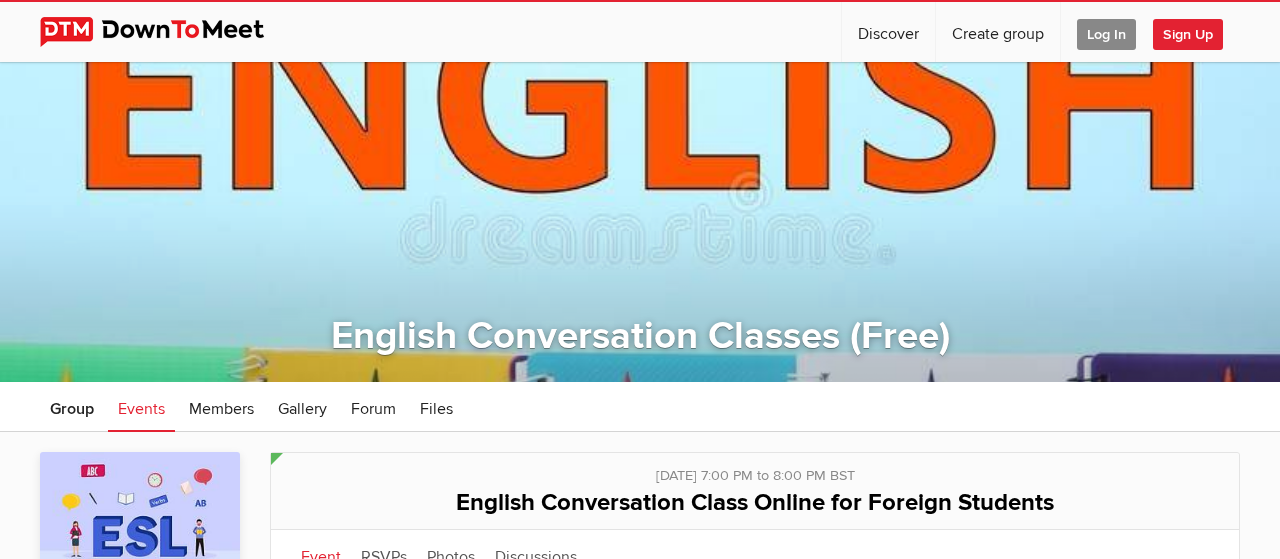 scroll, scrollTop: 0, scrollLeft: 0, axis: both 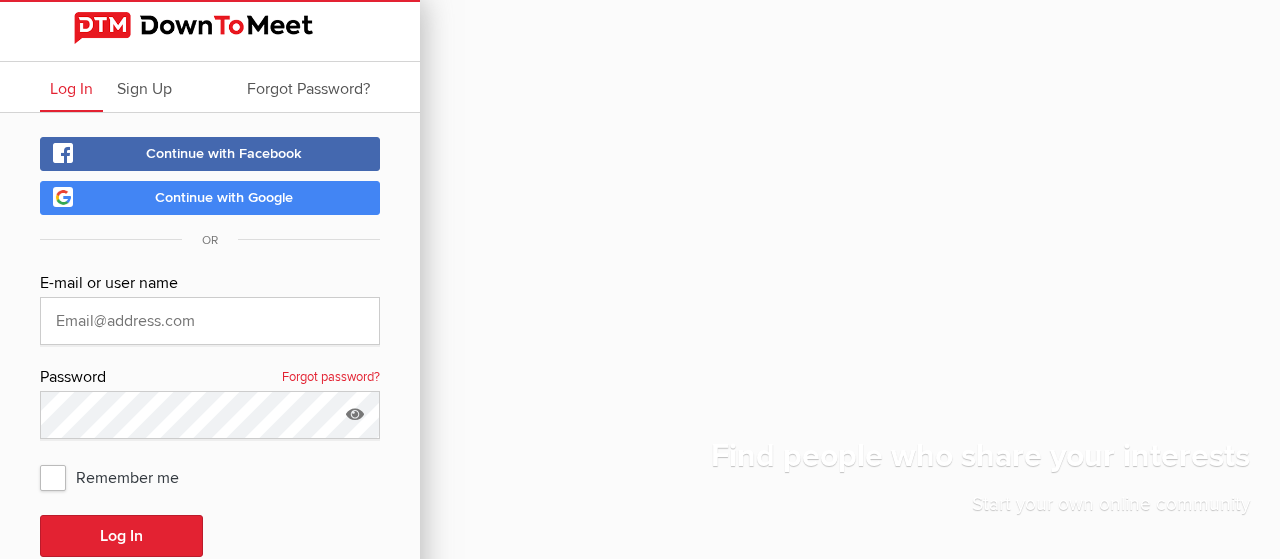 type on "[EMAIL_ADDRESS][DOMAIN_NAME]" 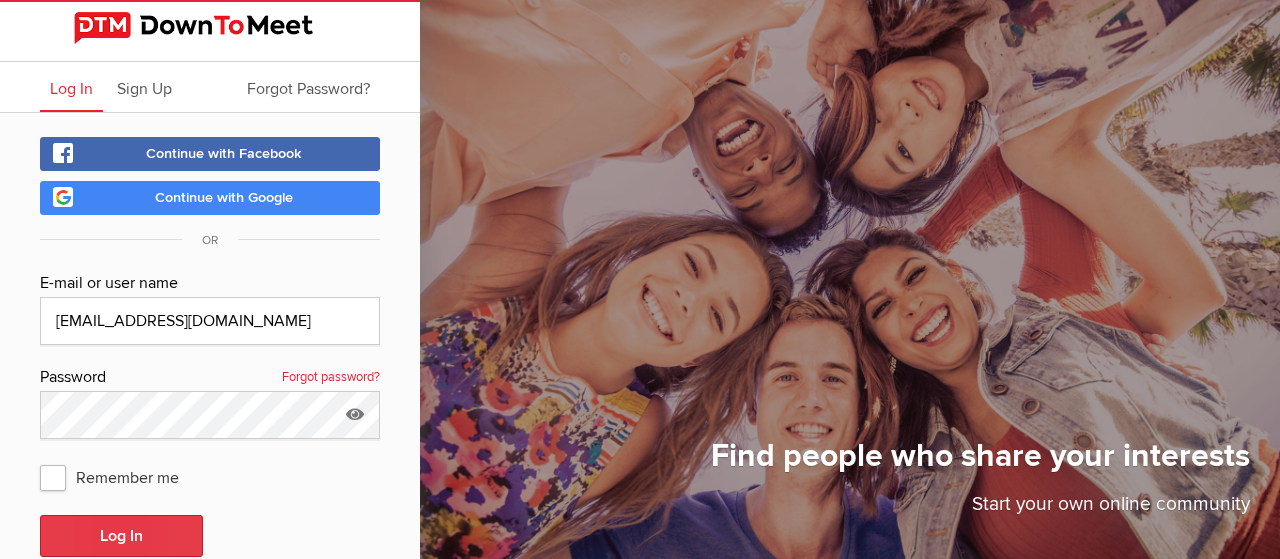click on "Log In" 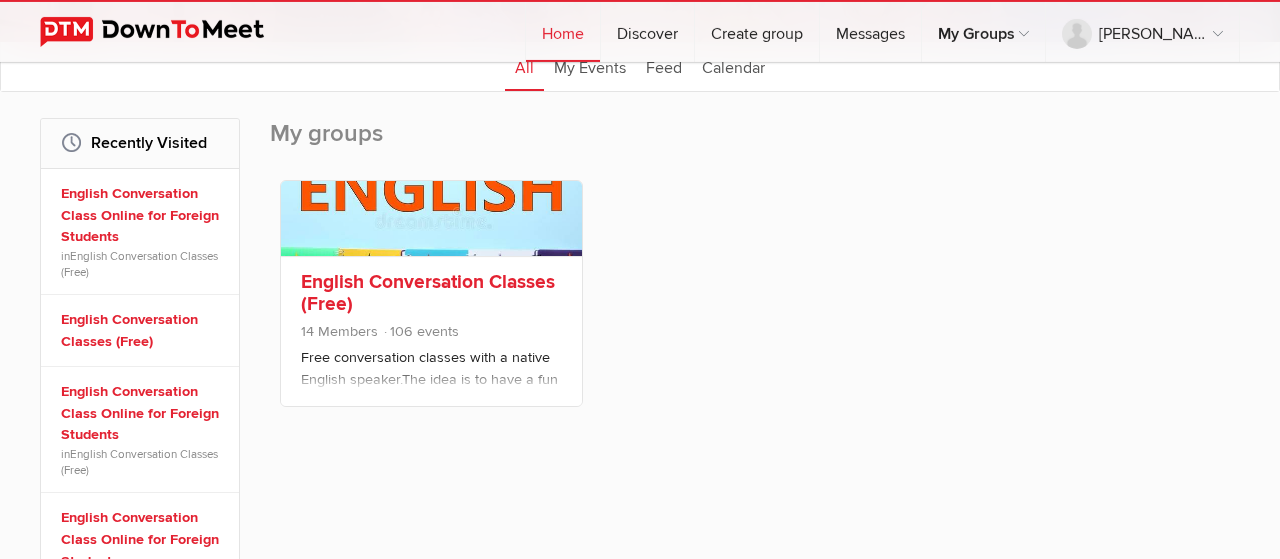 scroll, scrollTop: 312, scrollLeft: 0, axis: vertical 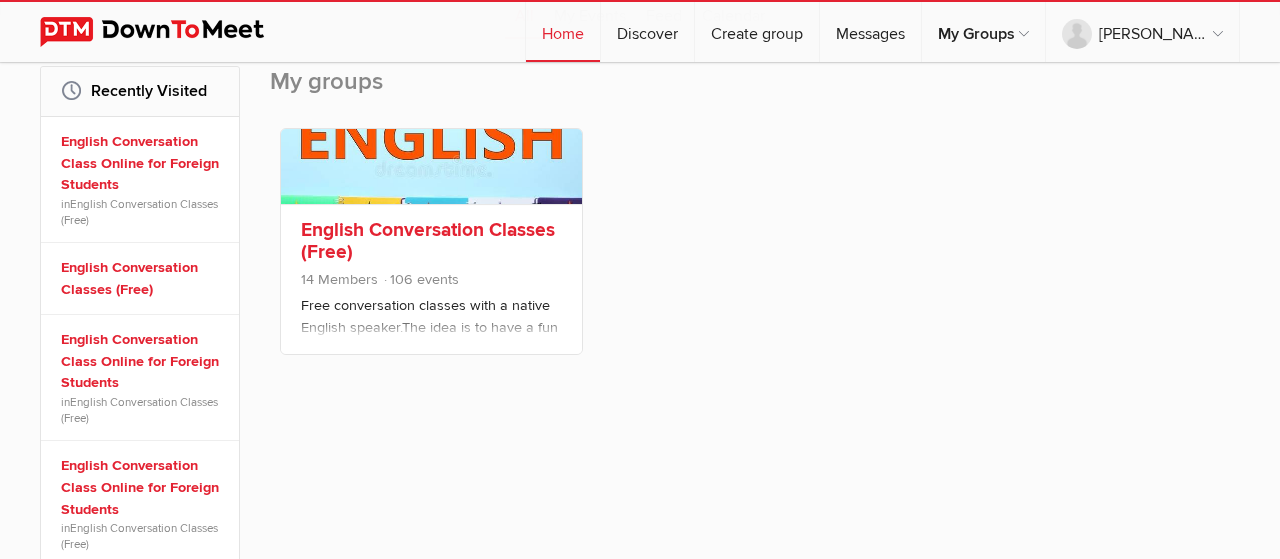 click on "English Conversation Classes (Free)" 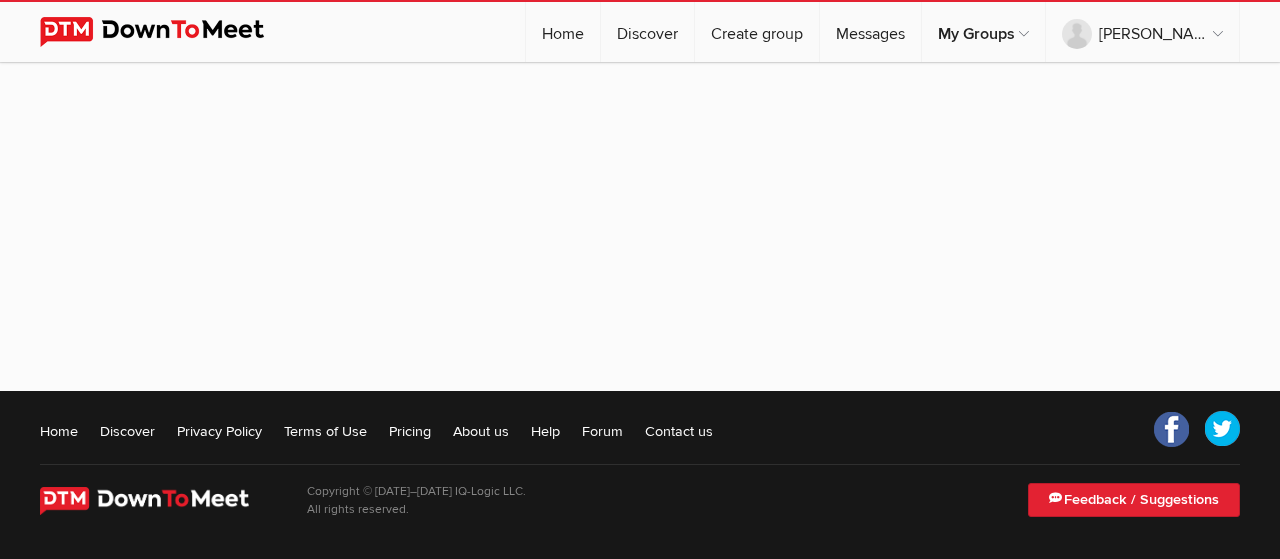 scroll, scrollTop: 0, scrollLeft: 0, axis: both 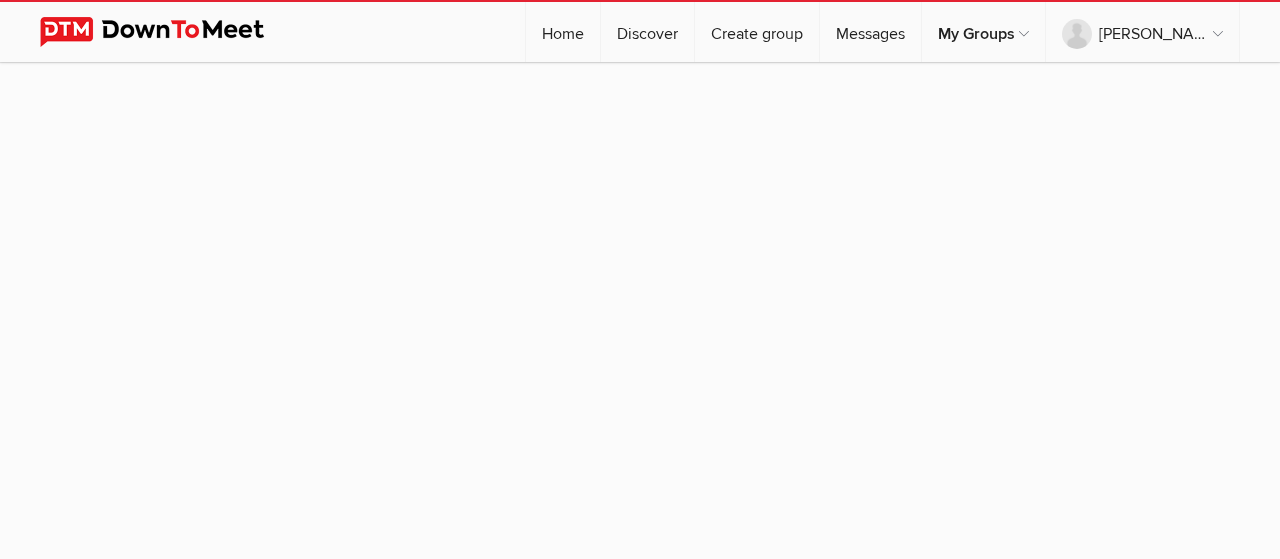 click 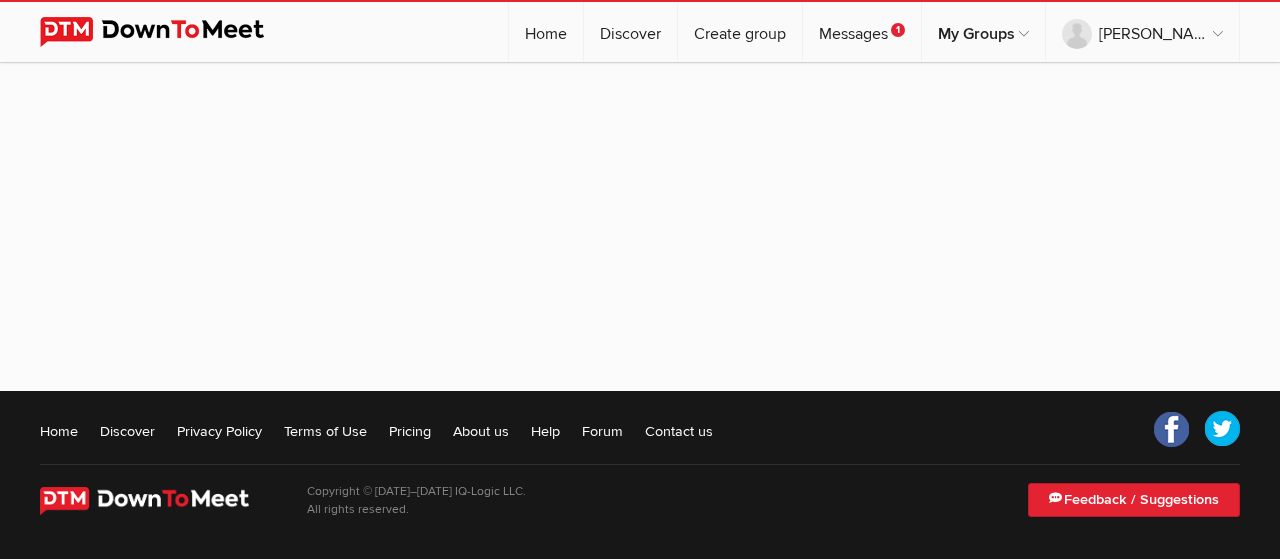 scroll, scrollTop: 0, scrollLeft: 0, axis: both 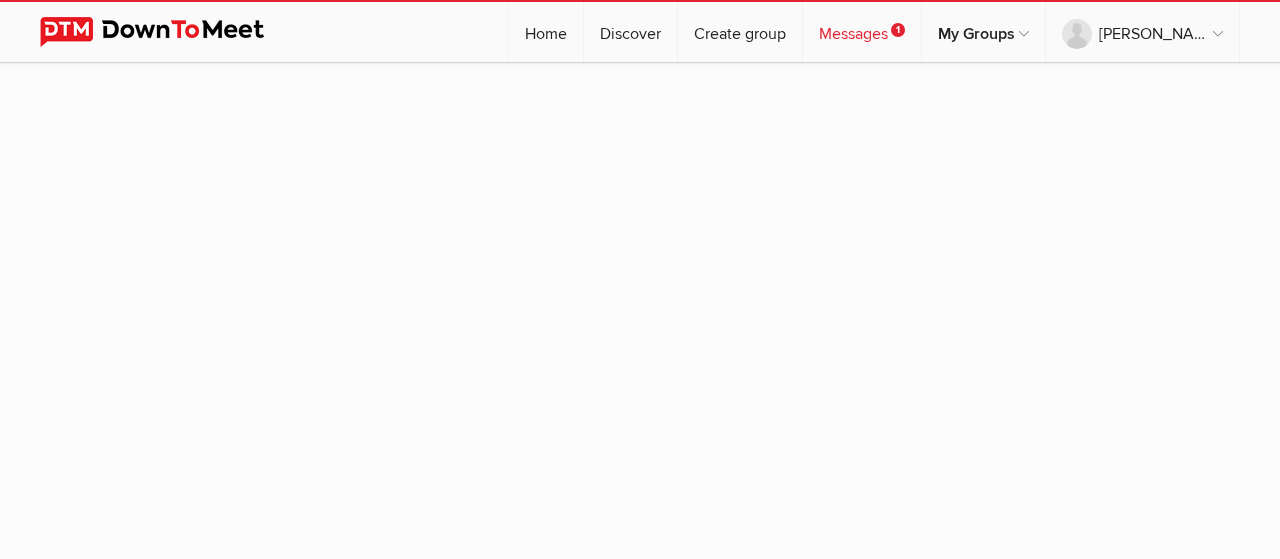 click on "Messages
1" 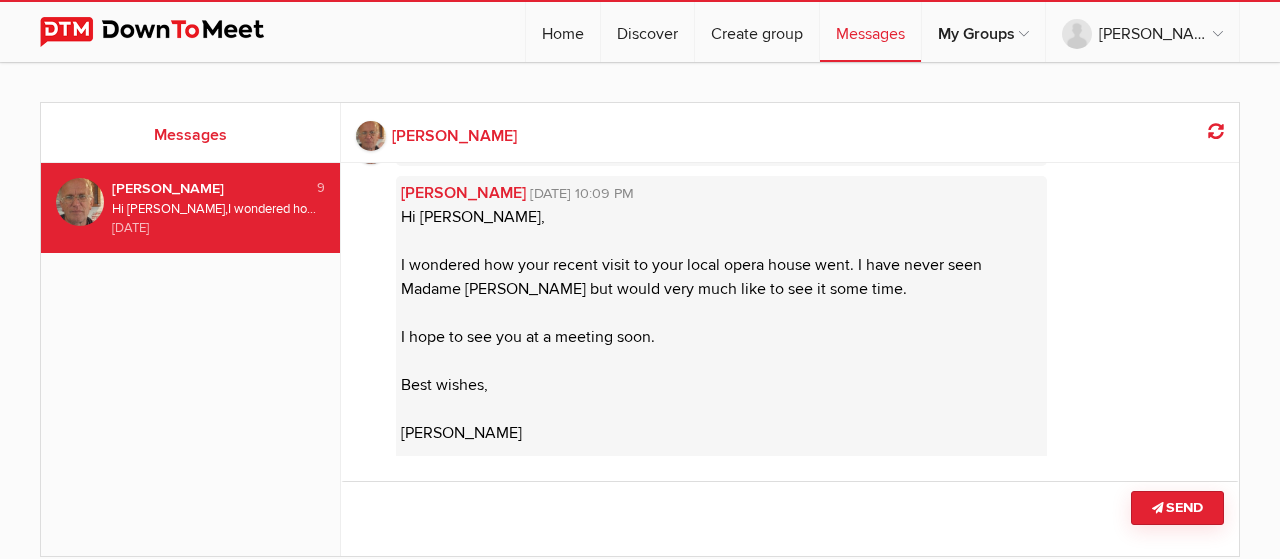 scroll, scrollTop: 2556, scrollLeft: 0, axis: vertical 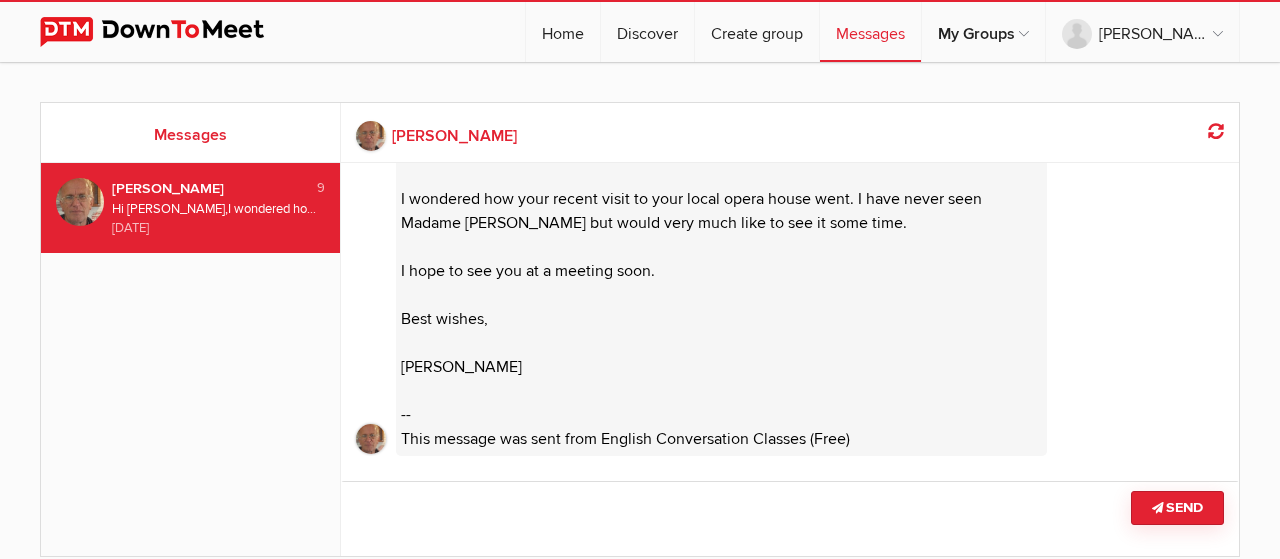 click 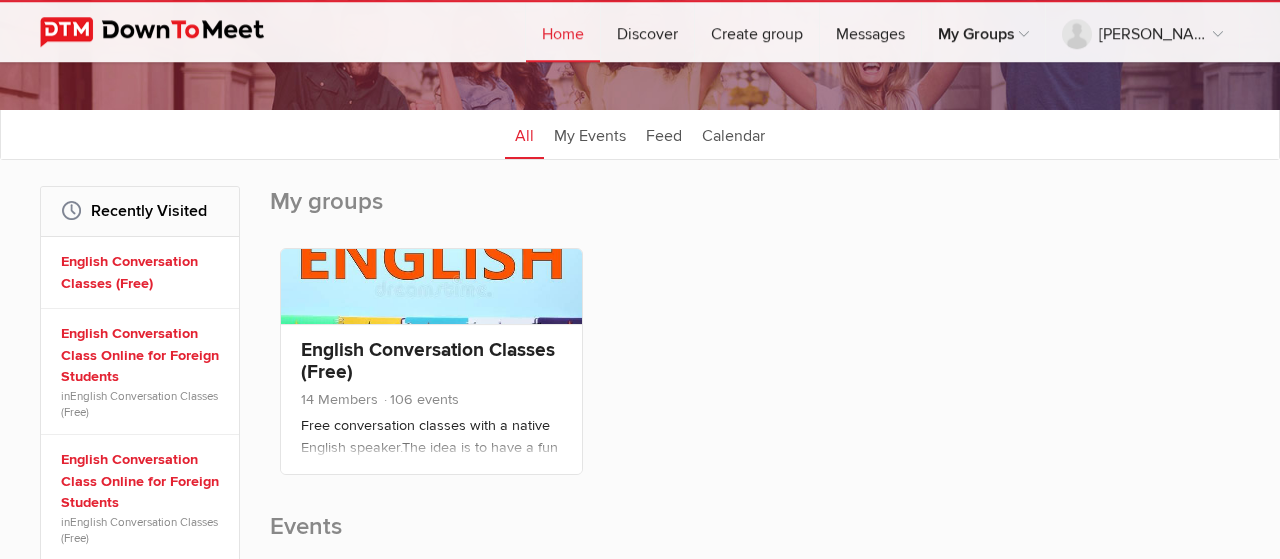 scroll, scrollTop: 104, scrollLeft: 0, axis: vertical 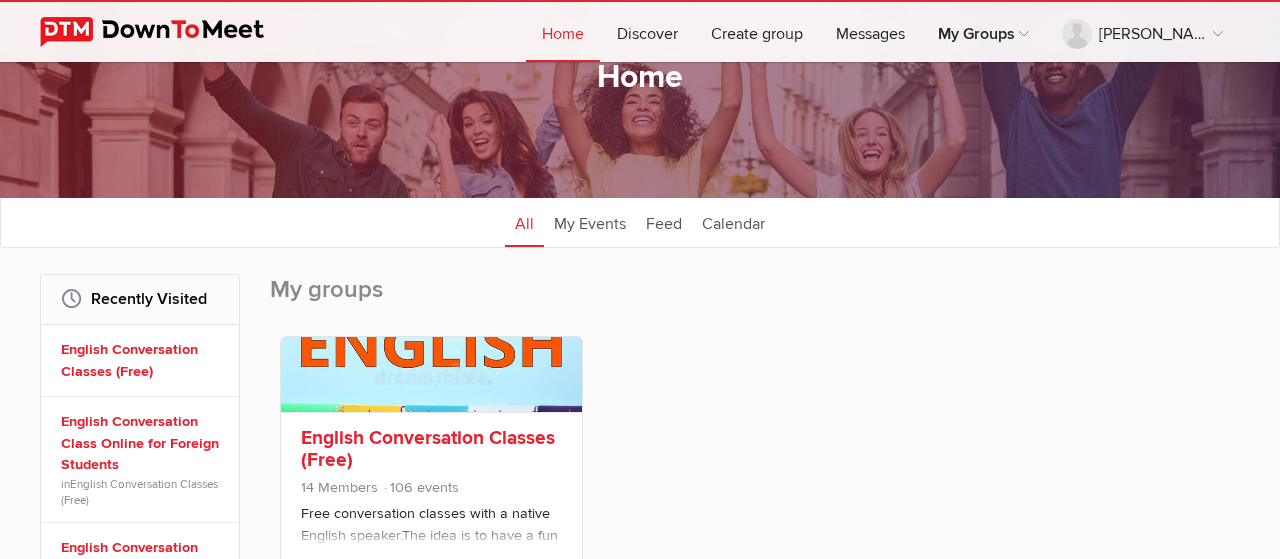 click on "English Conversation Classes (Free)" 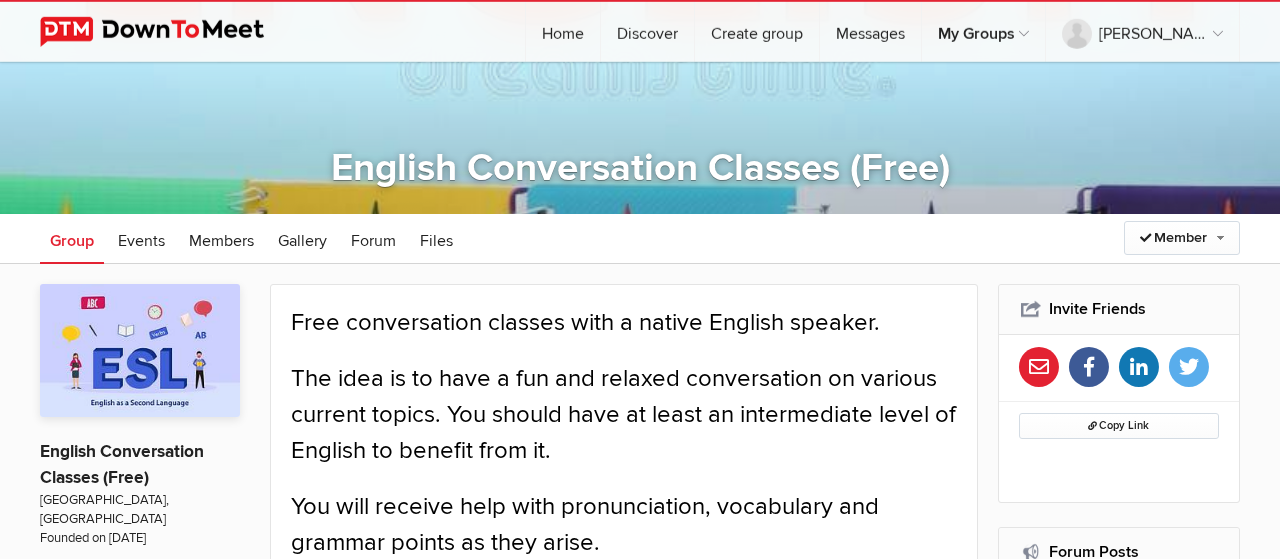 scroll, scrollTop: 0, scrollLeft: 0, axis: both 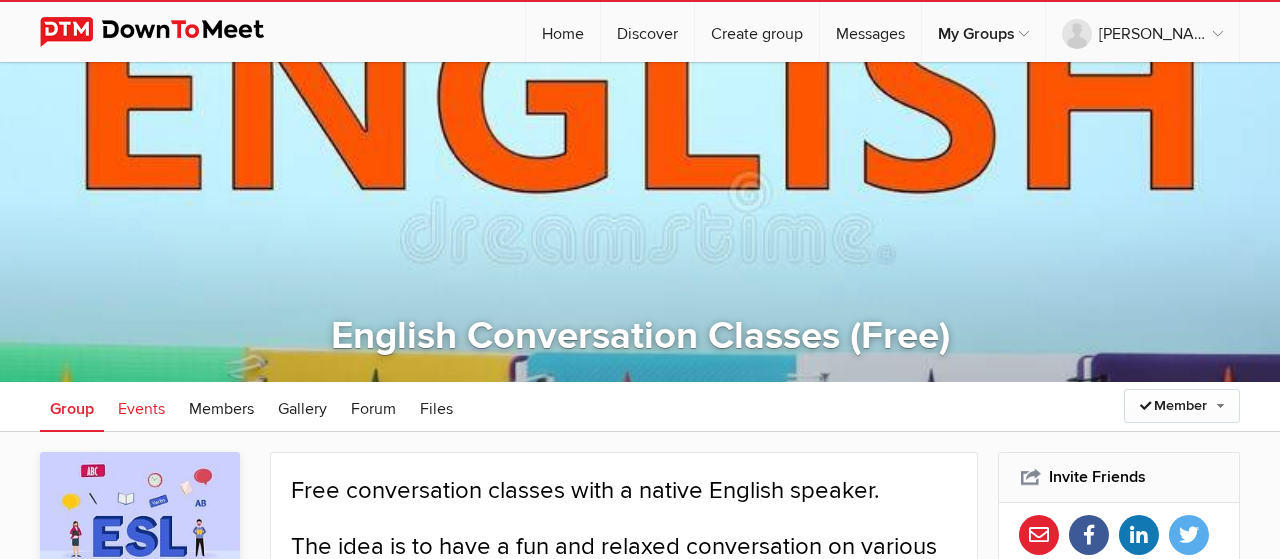 click on "Events" 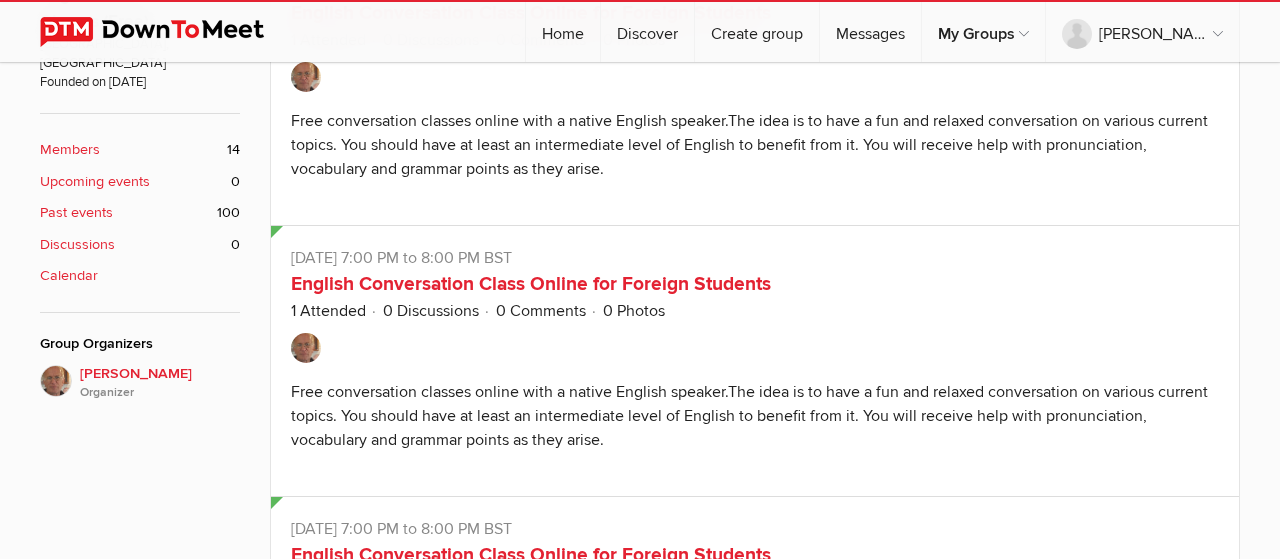 scroll, scrollTop: 208, scrollLeft: 0, axis: vertical 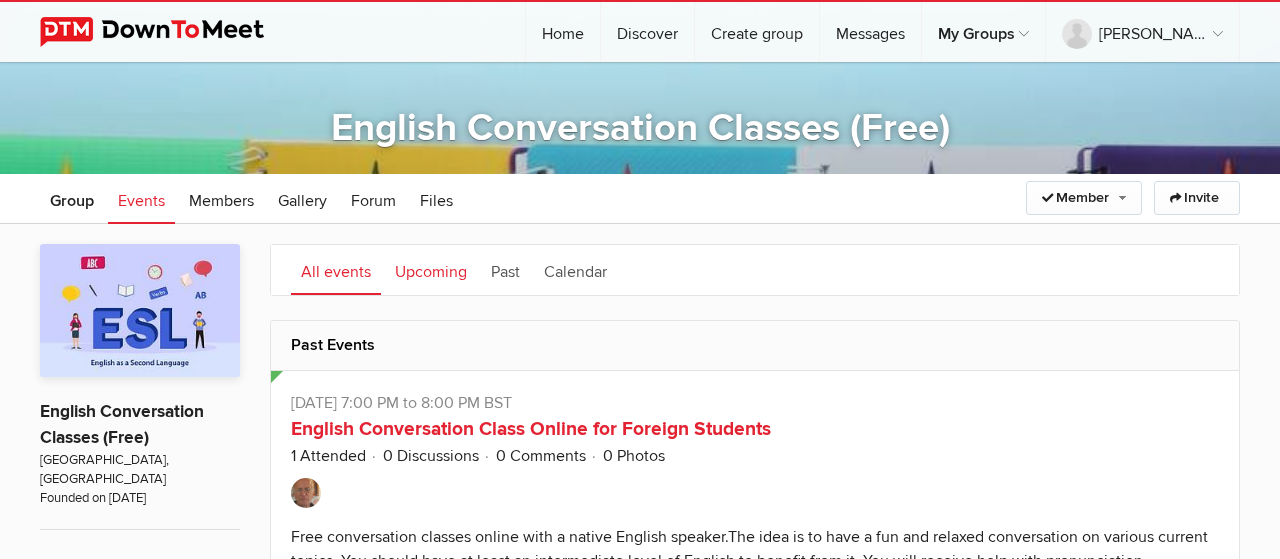 click on "Upcoming" 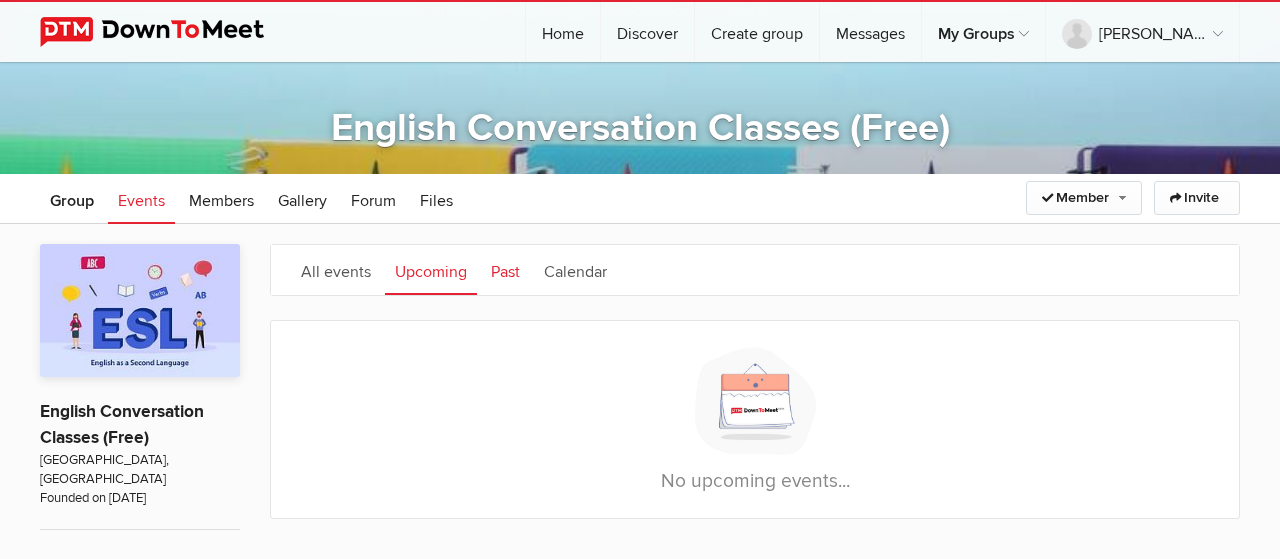 click on "Past" 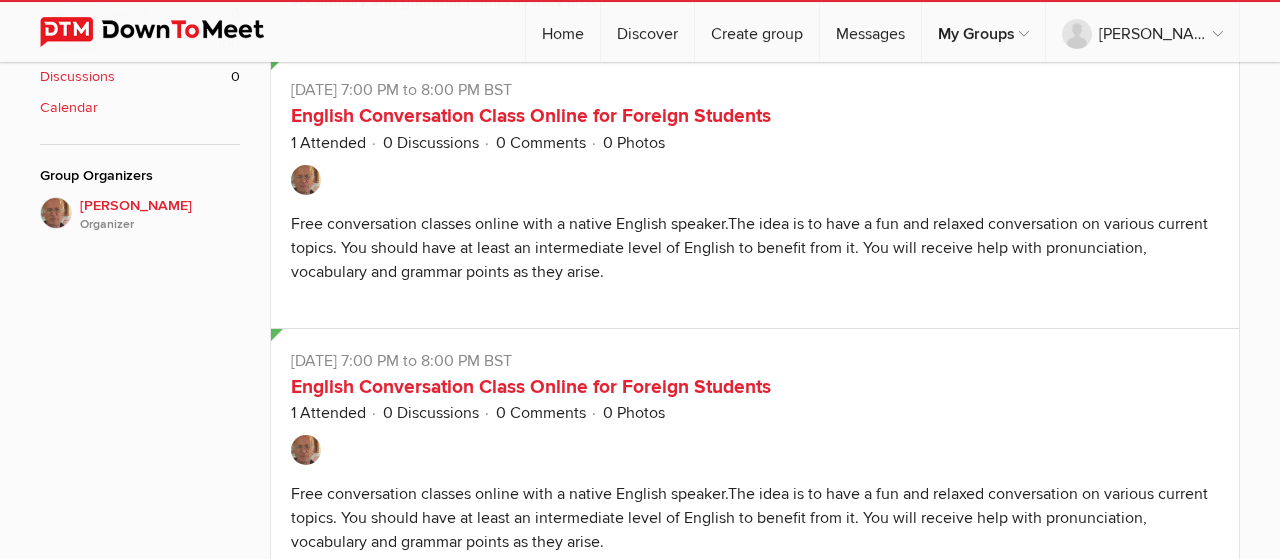 scroll, scrollTop: 624, scrollLeft: 0, axis: vertical 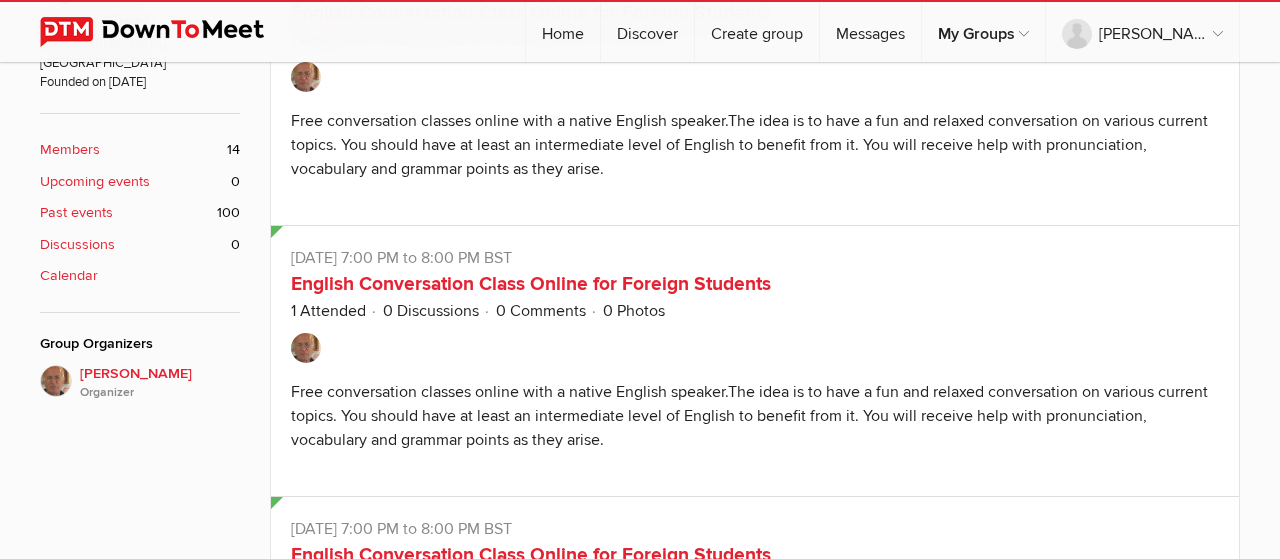 click on "Members" 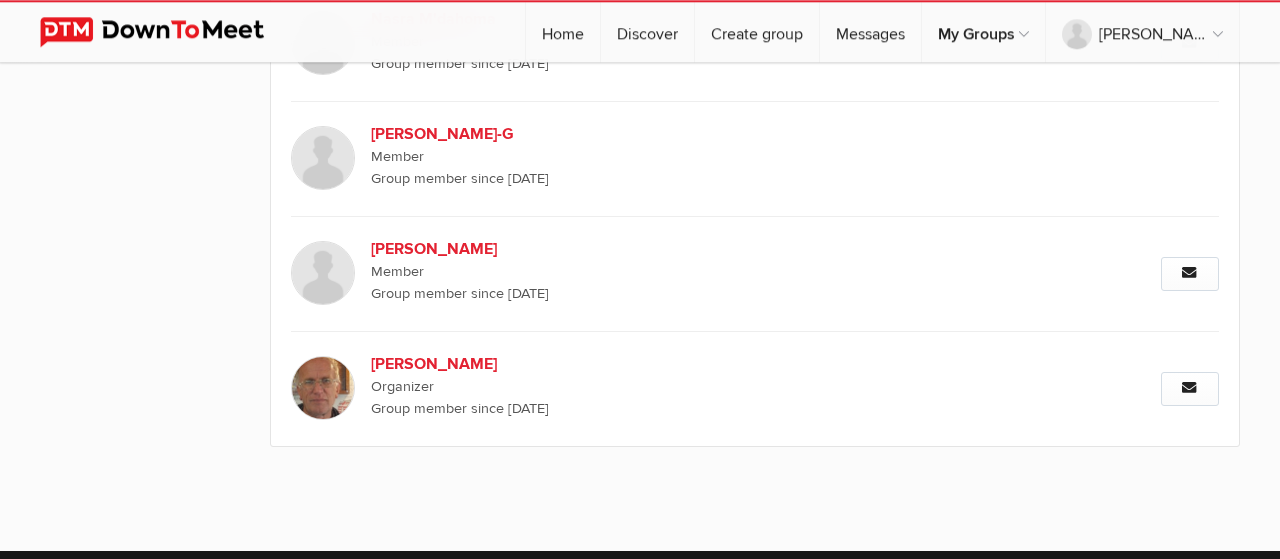 scroll, scrollTop: 1734, scrollLeft: 0, axis: vertical 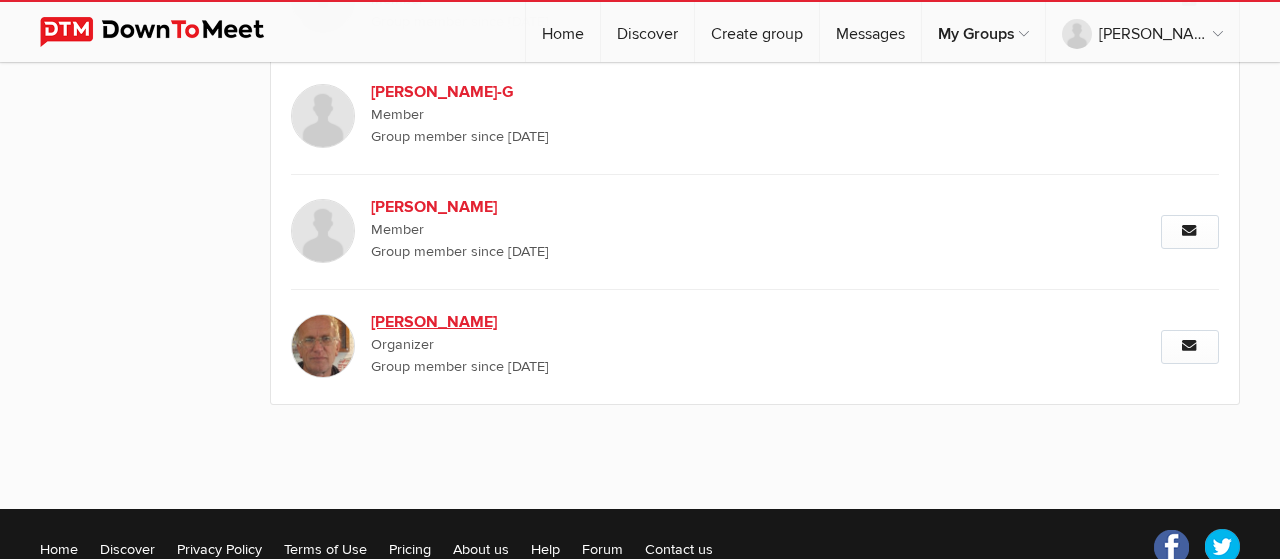 click on "[PERSON_NAME]" 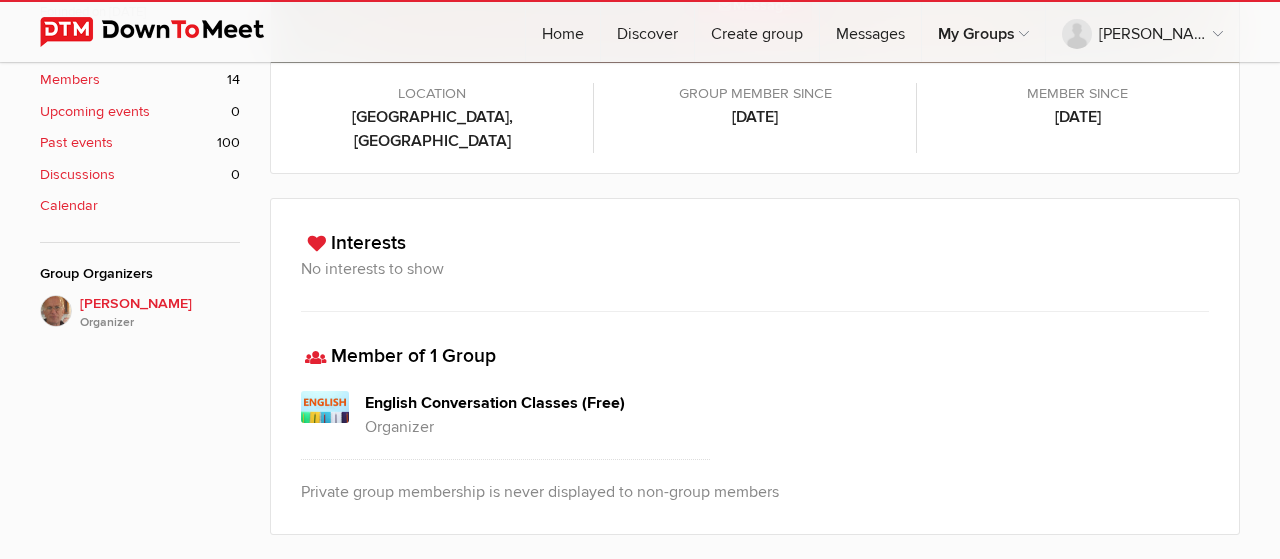 scroll, scrollTop: 798, scrollLeft: 0, axis: vertical 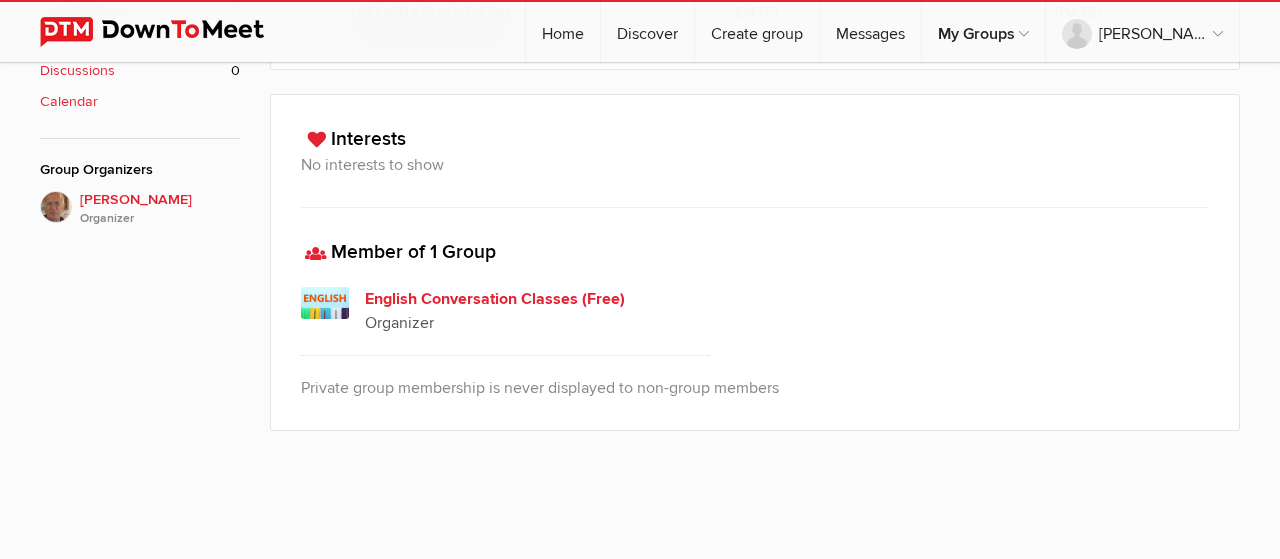 click on "English Conversation Classes (Free)" 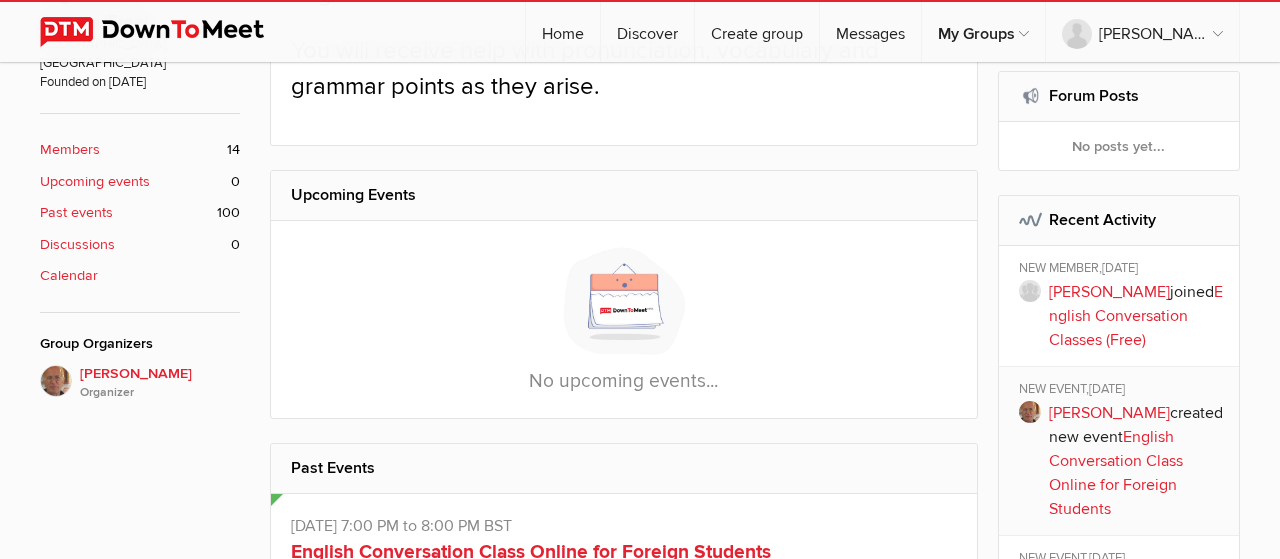 scroll, scrollTop: 728, scrollLeft: 0, axis: vertical 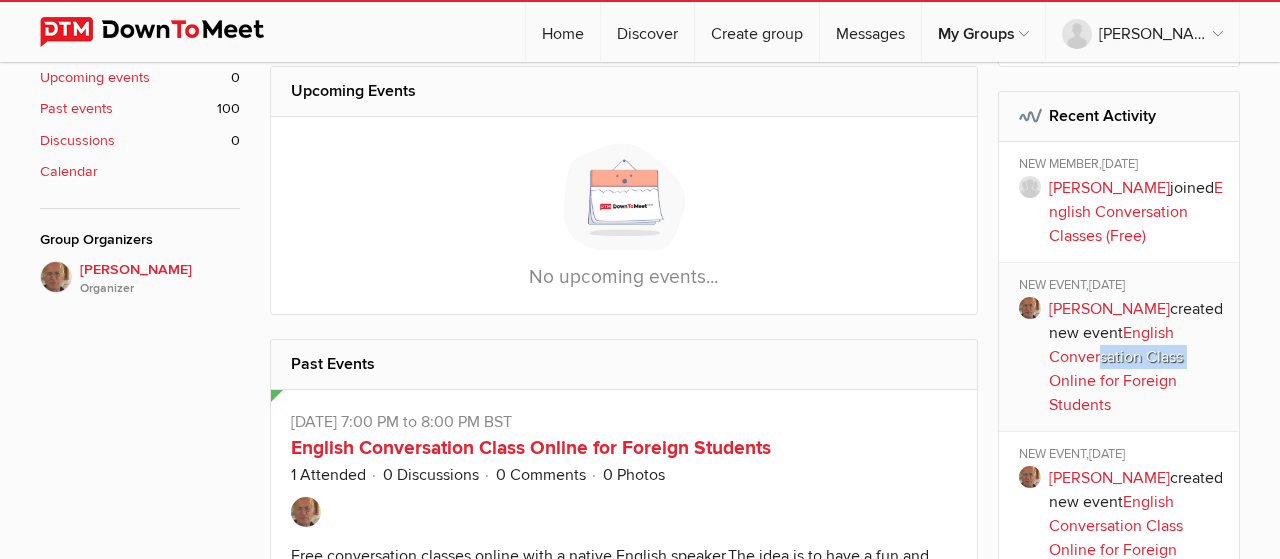 drag, startPoint x: 1101, startPoint y: 366, endPoint x: 1009, endPoint y: 382, distance: 93.38094 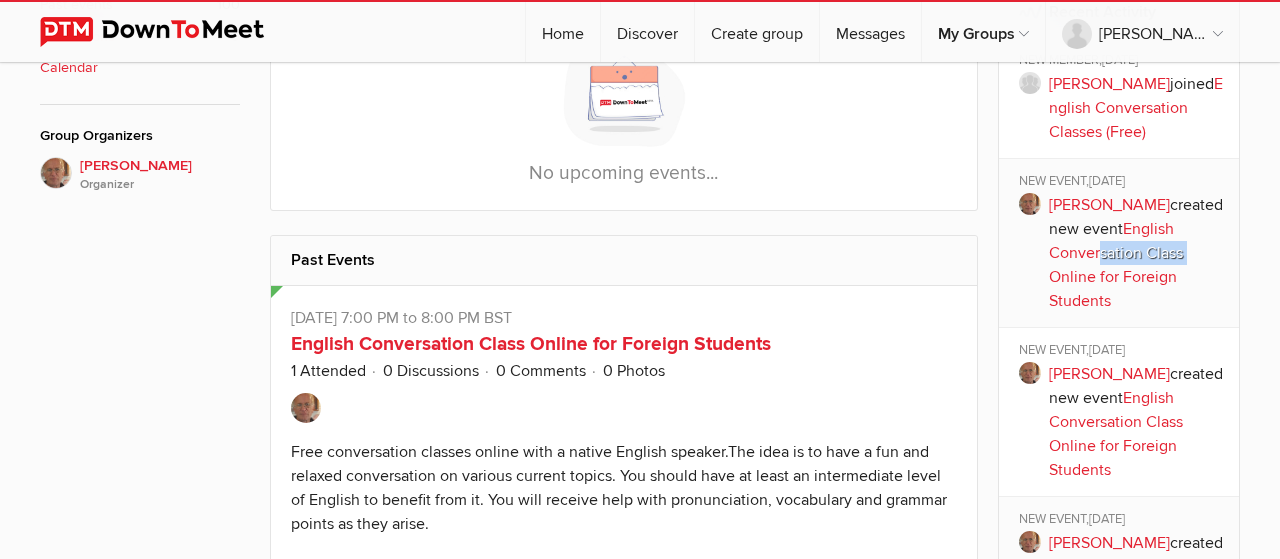 click on "English Conversation Class Online for Foreign Students" 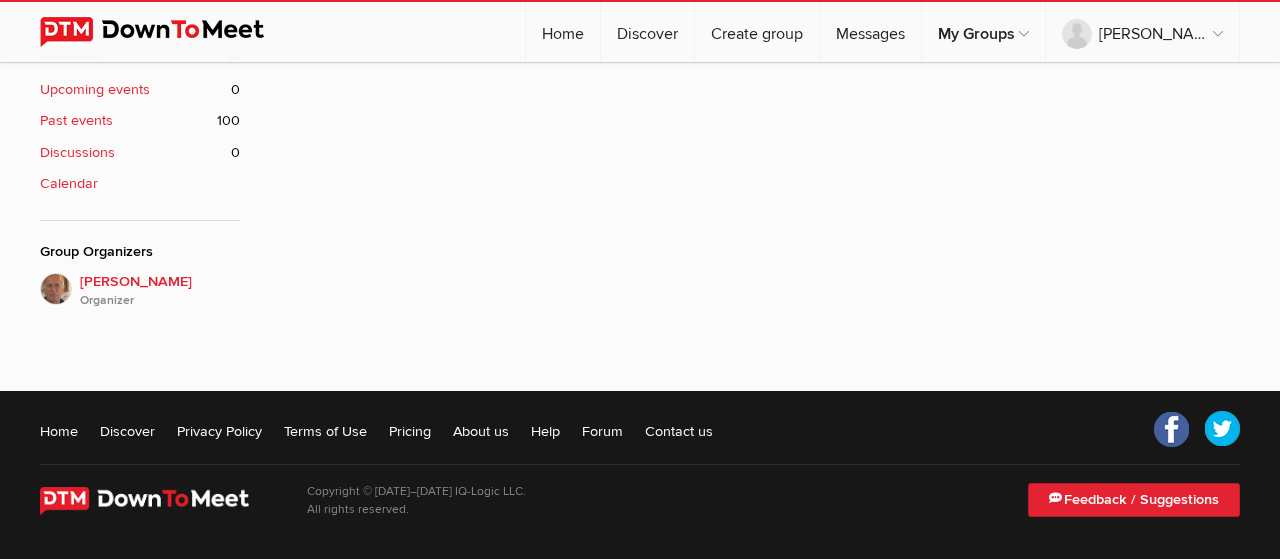 scroll, scrollTop: 0, scrollLeft: 0, axis: both 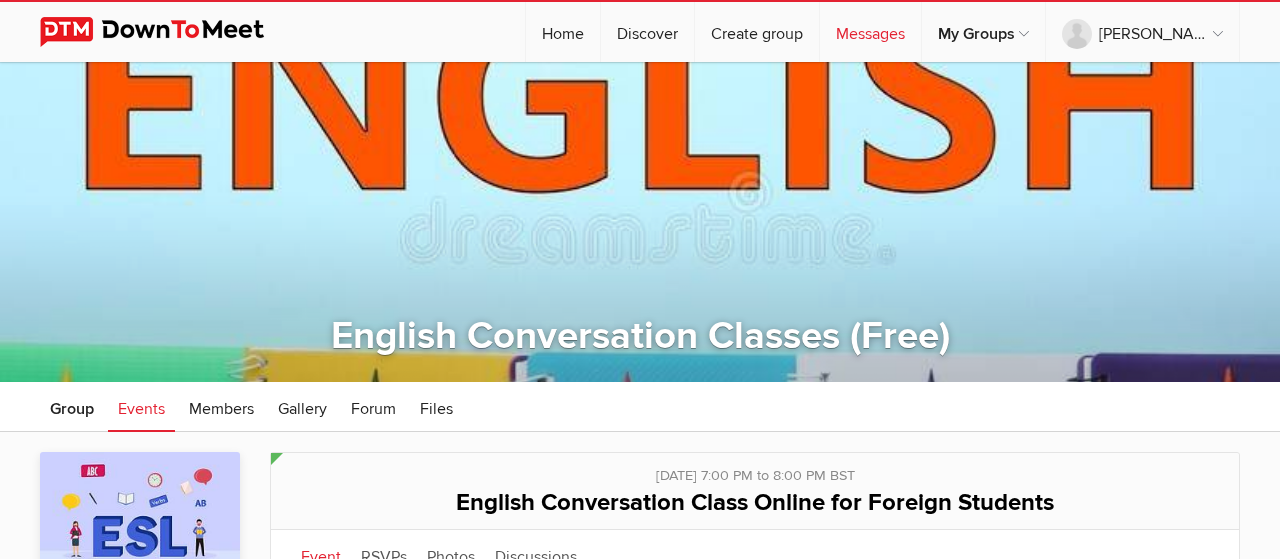 click on "Messages" 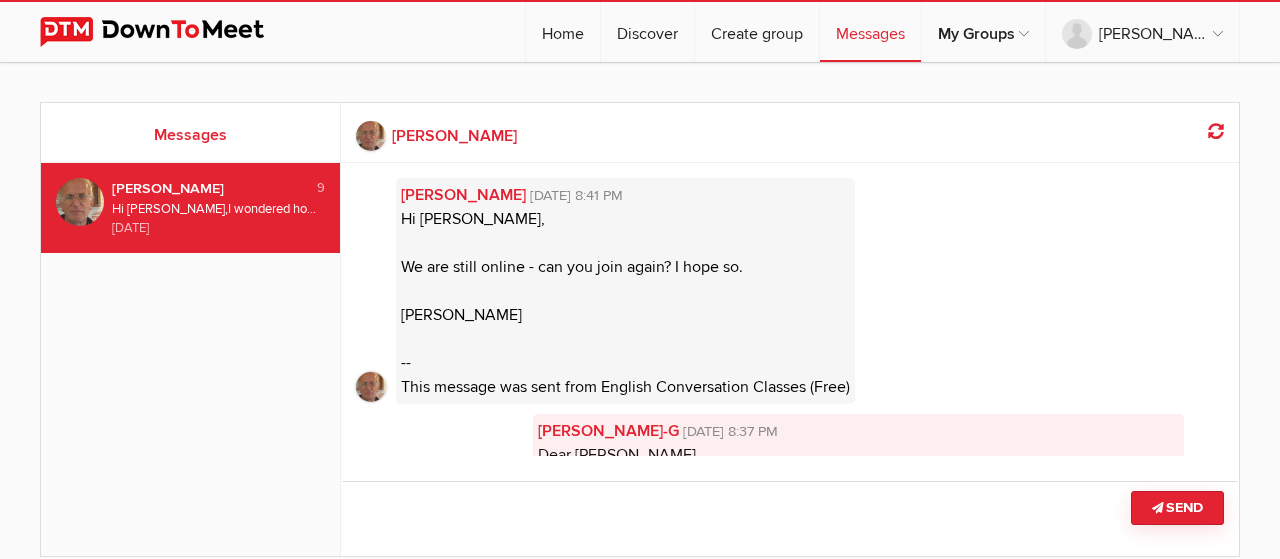 scroll, scrollTop: 2556, scrollLeft: 0, axis: vertical 